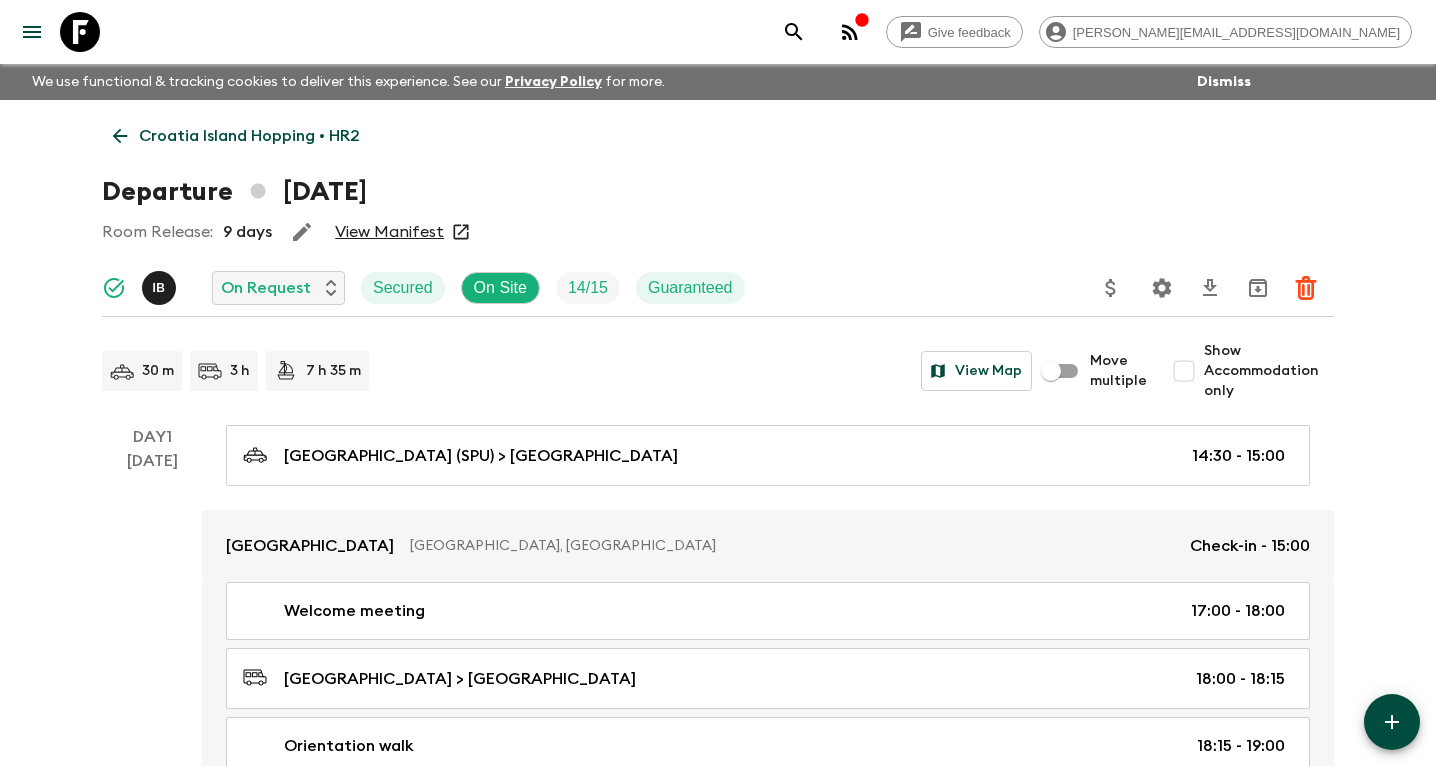 scroll, scrollTop: 0, scrollLeft: 0, axis: both 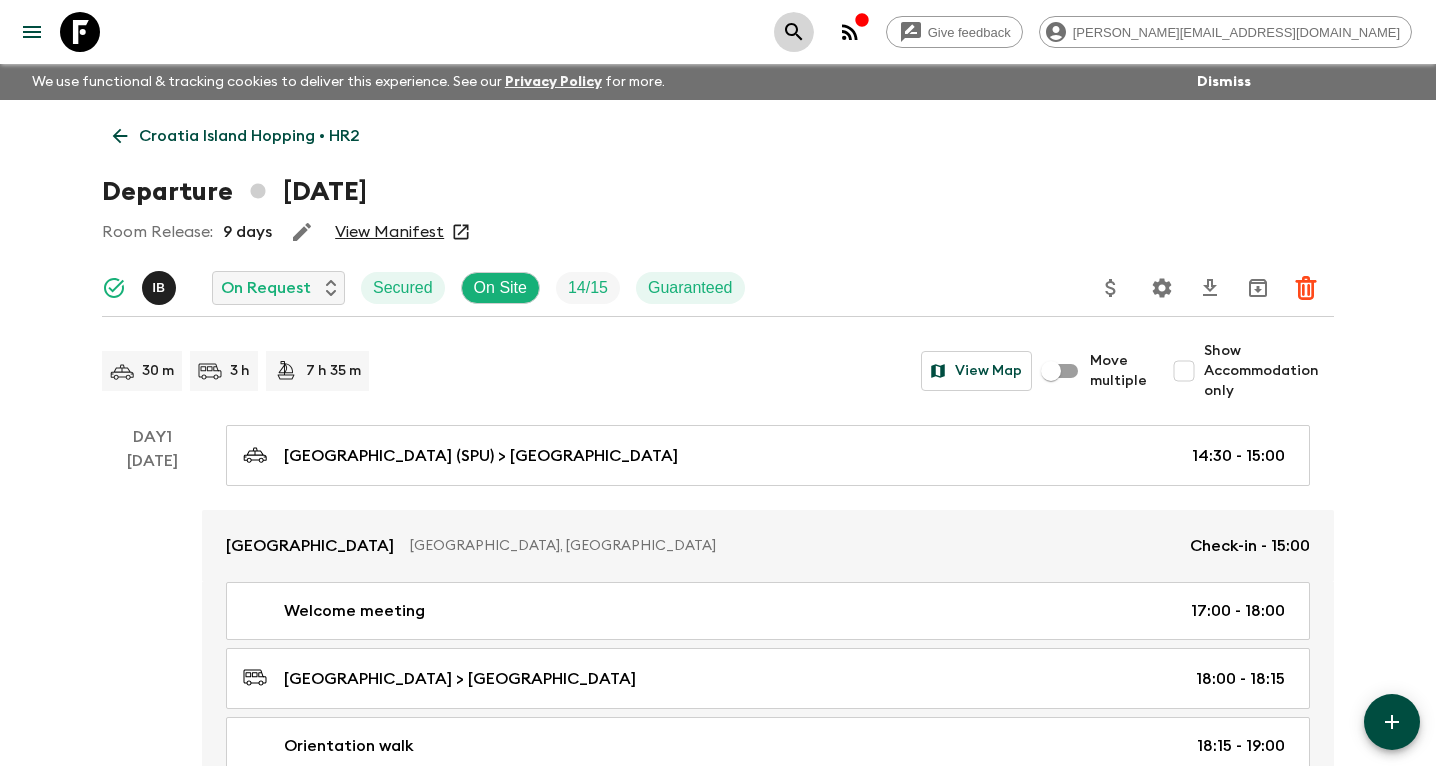 click 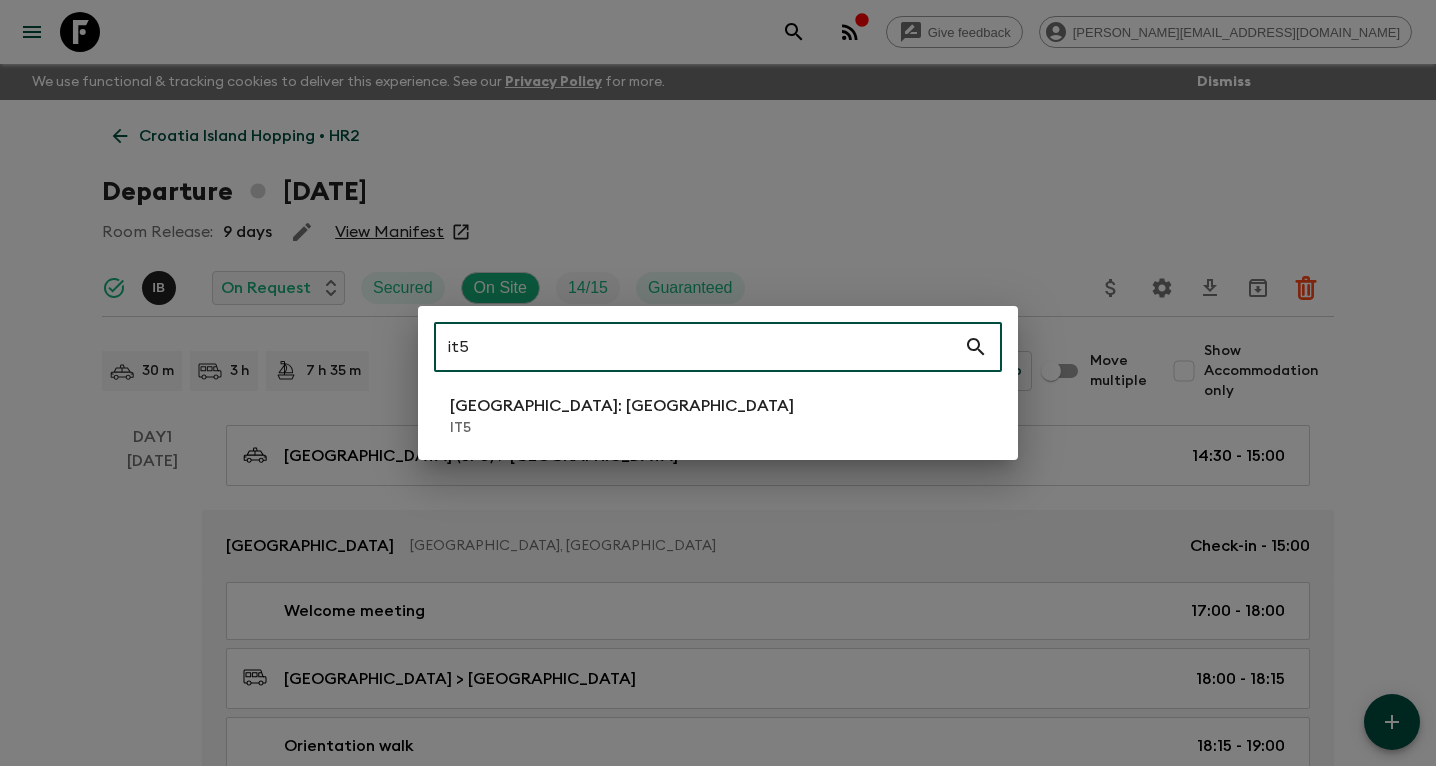 type on "it5" 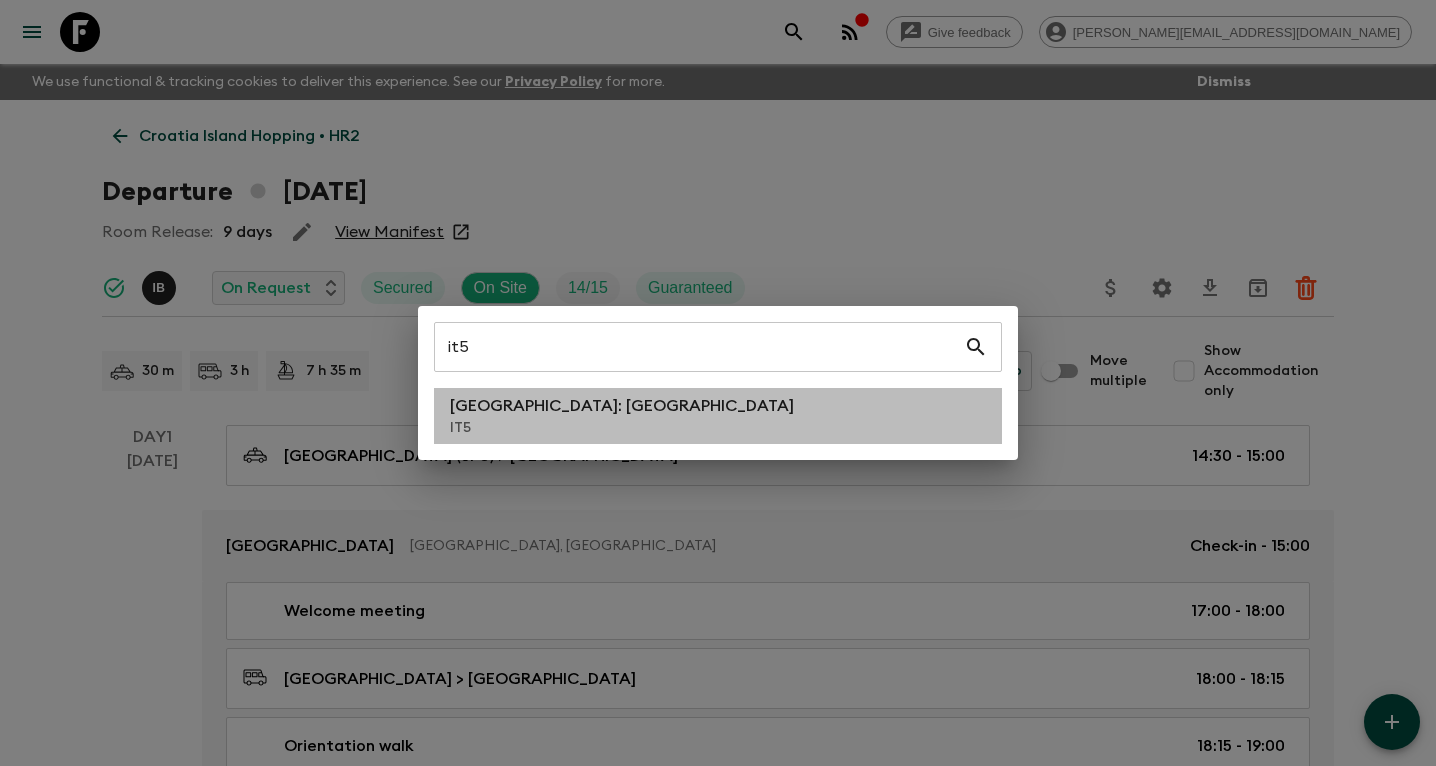 click on "[GEOGRAPHIC_DATA]: [GEOGRAPHIC_DATA] IT5" at bounding box center [718, 416] 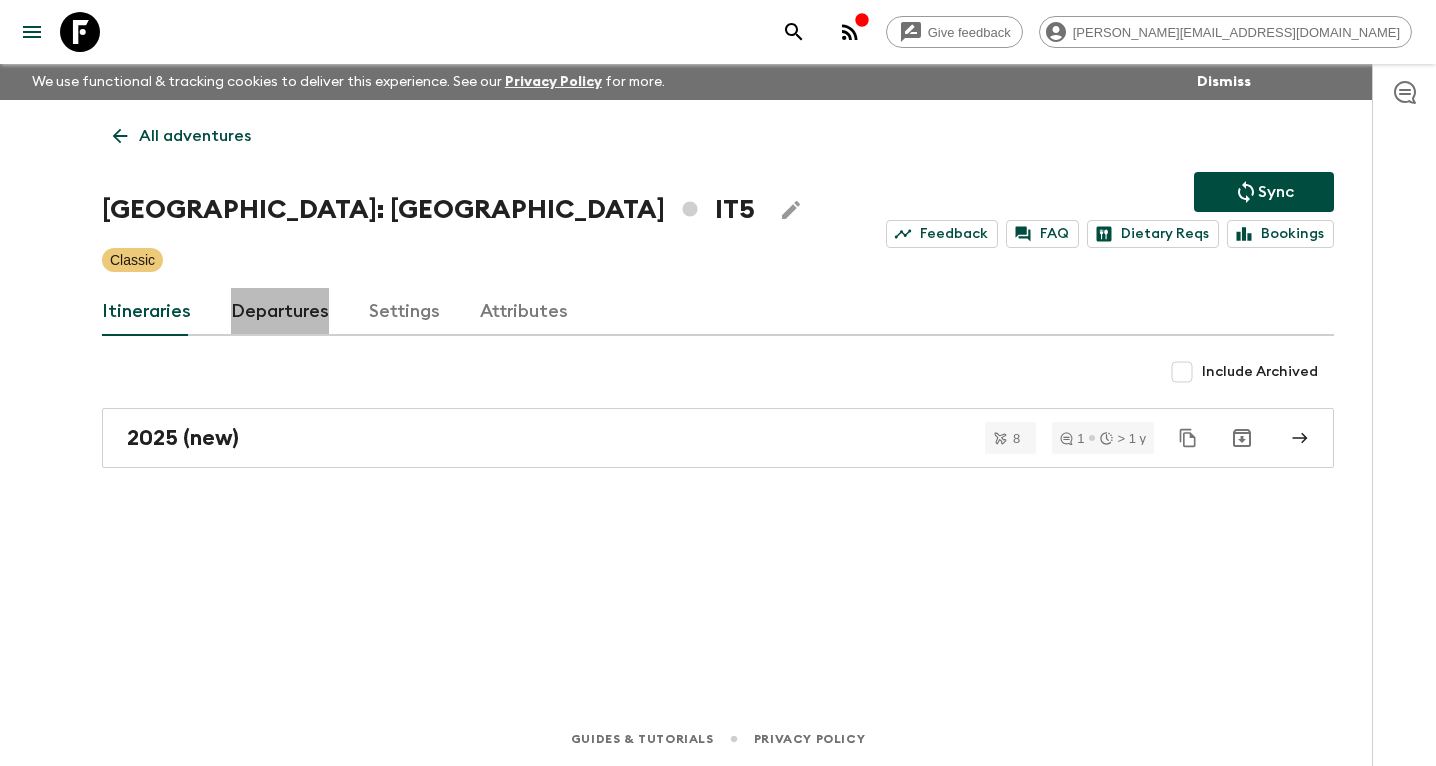 click on "Departures" at bounding box center [280, 312] 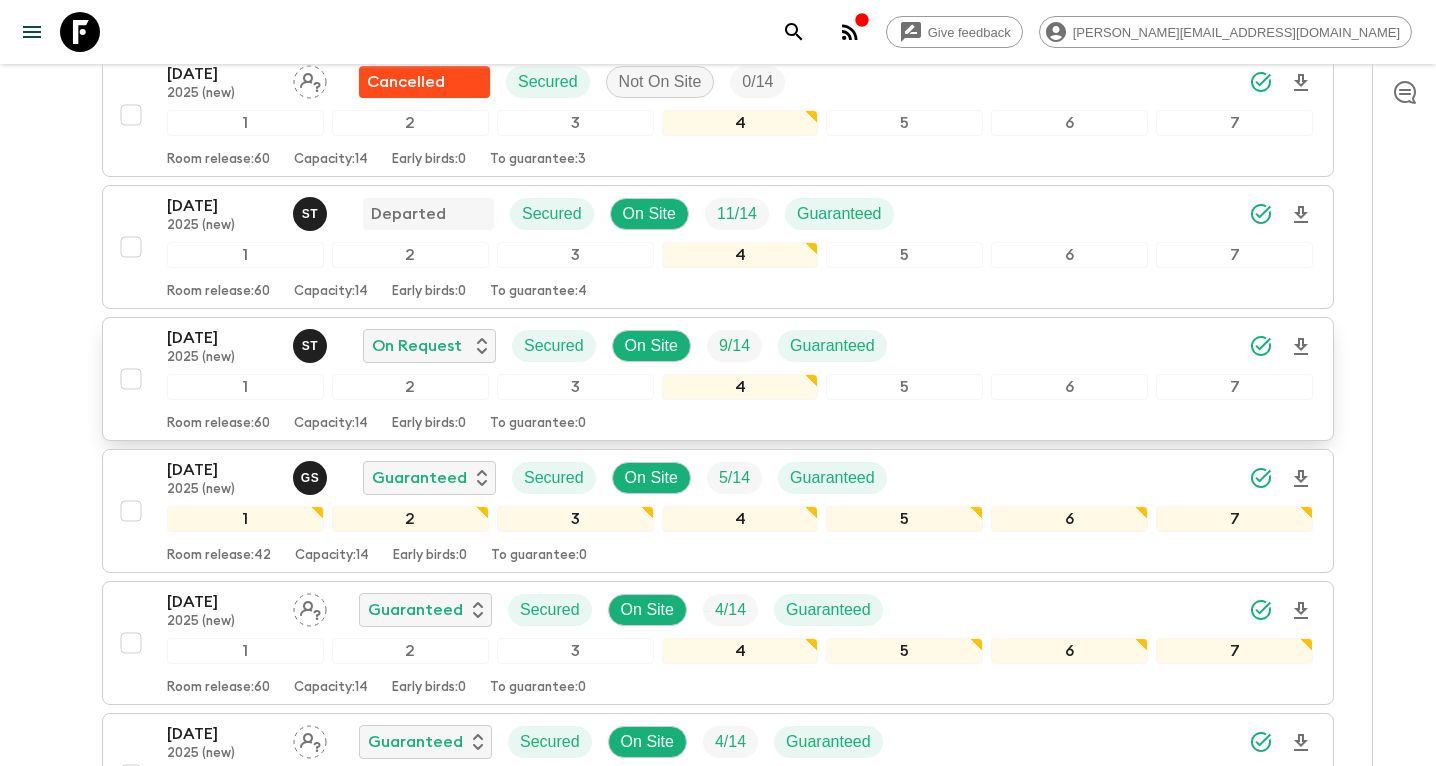 scroll, scrollTop: 1630, scrollLeft: 0, axis: vertical 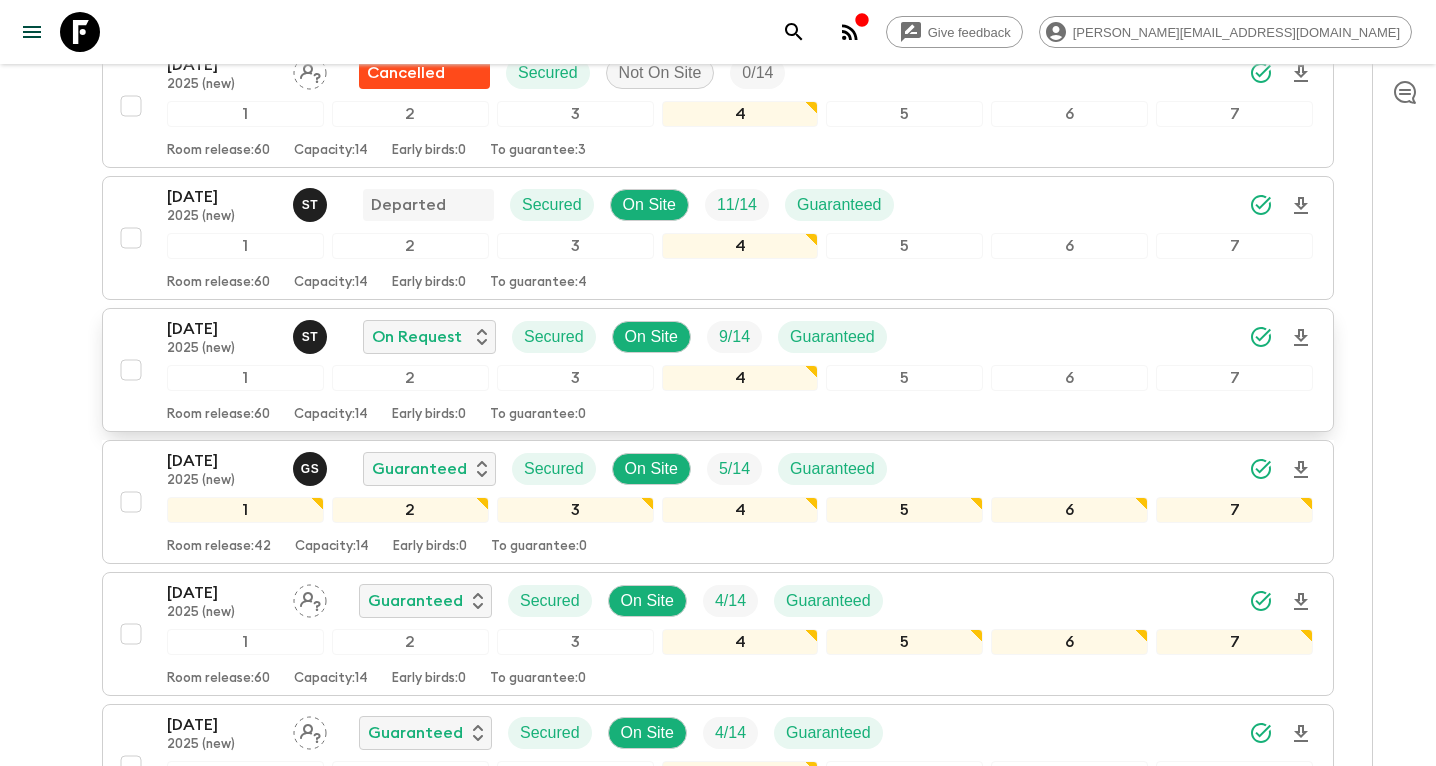 click 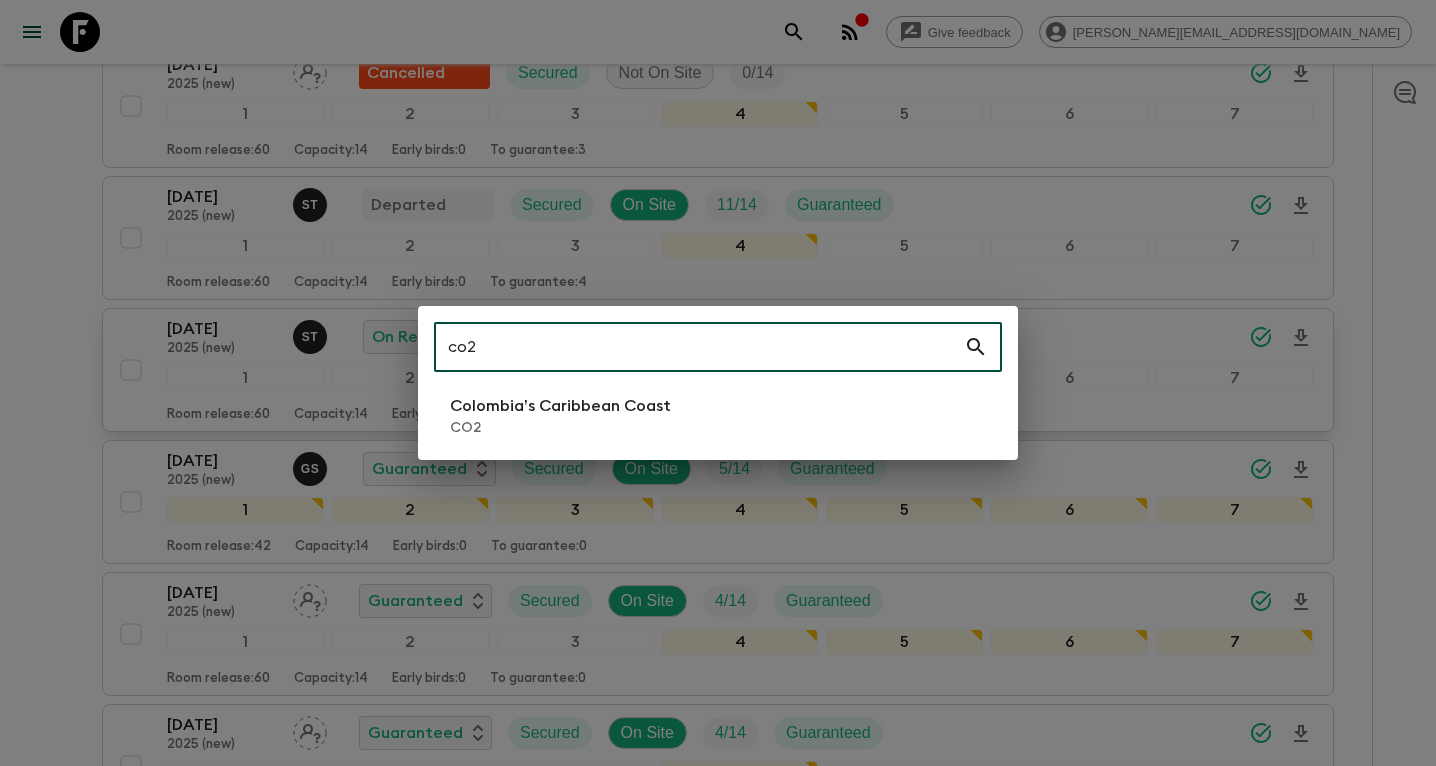 type on "co2" 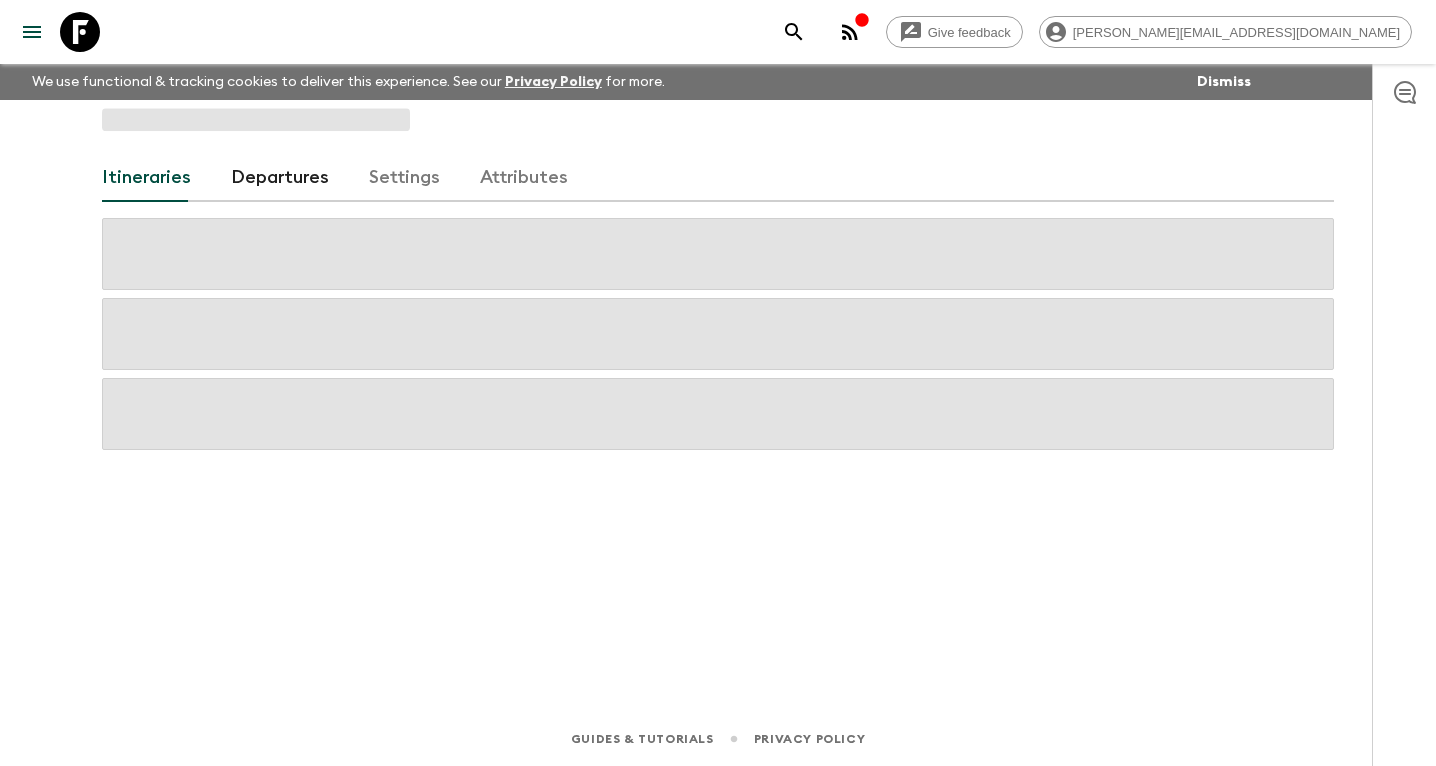 scroll, scrollTop: 0, scrollLeft: 0, axis: both 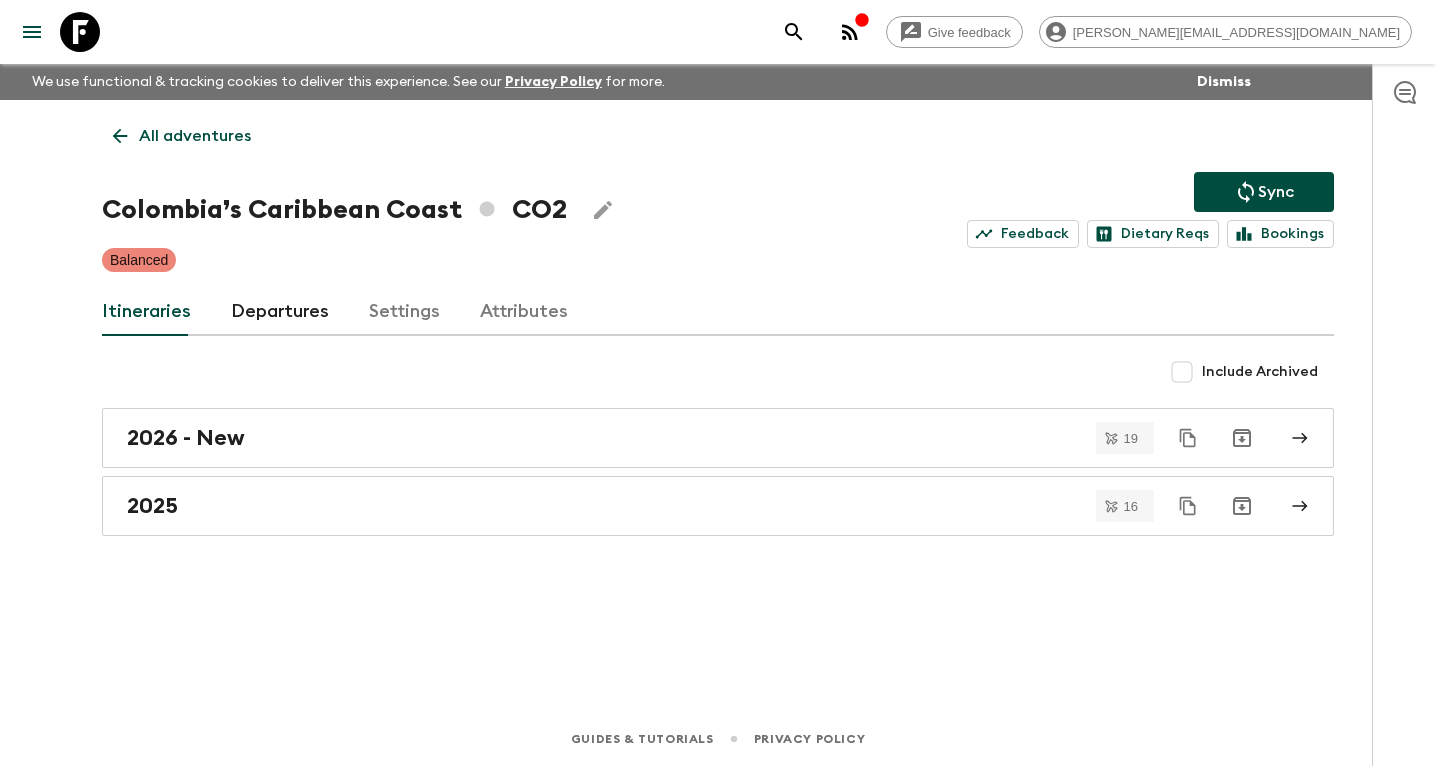 click on "Departures" at bounding box center (280, 312) 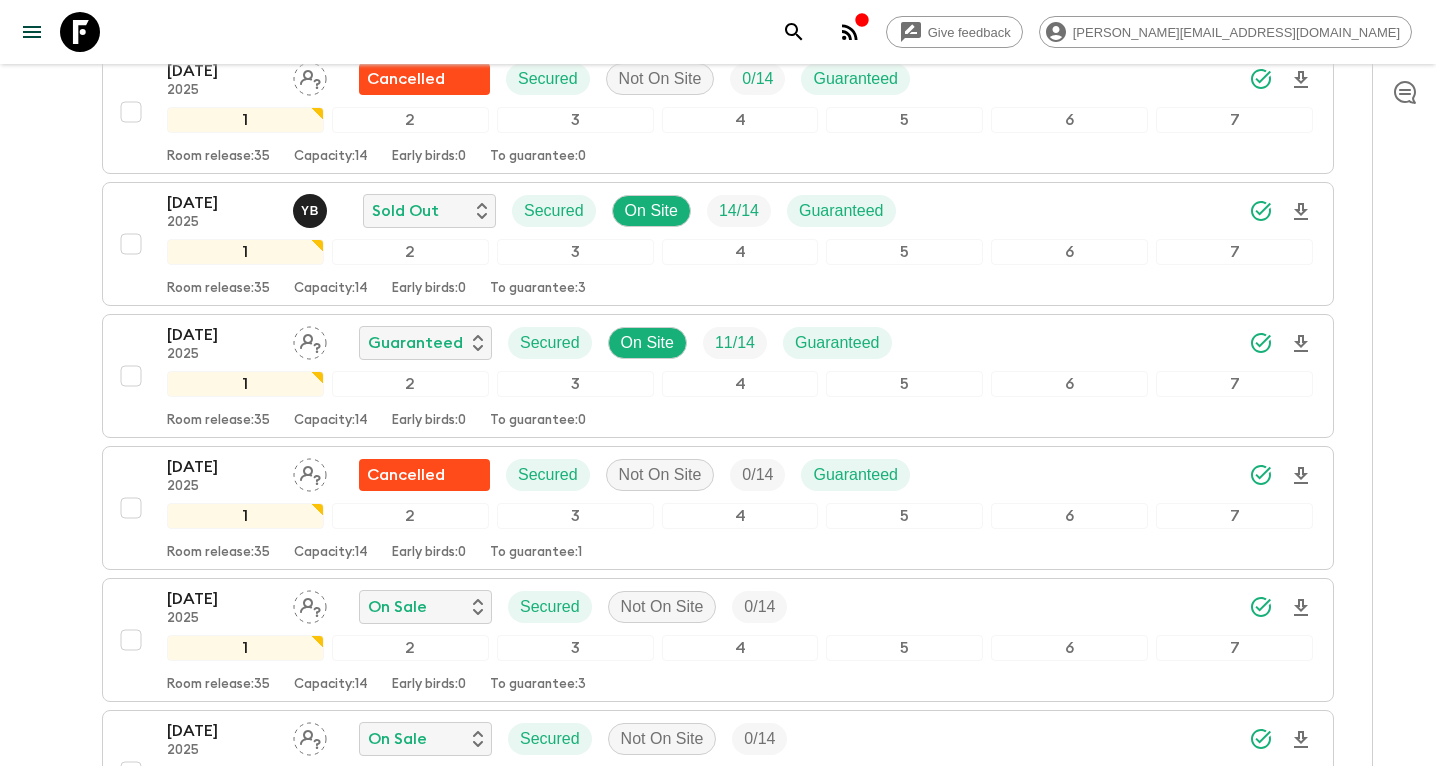 scroll, scrollTop: 1098, scrollLeft: 0, axis: vertical 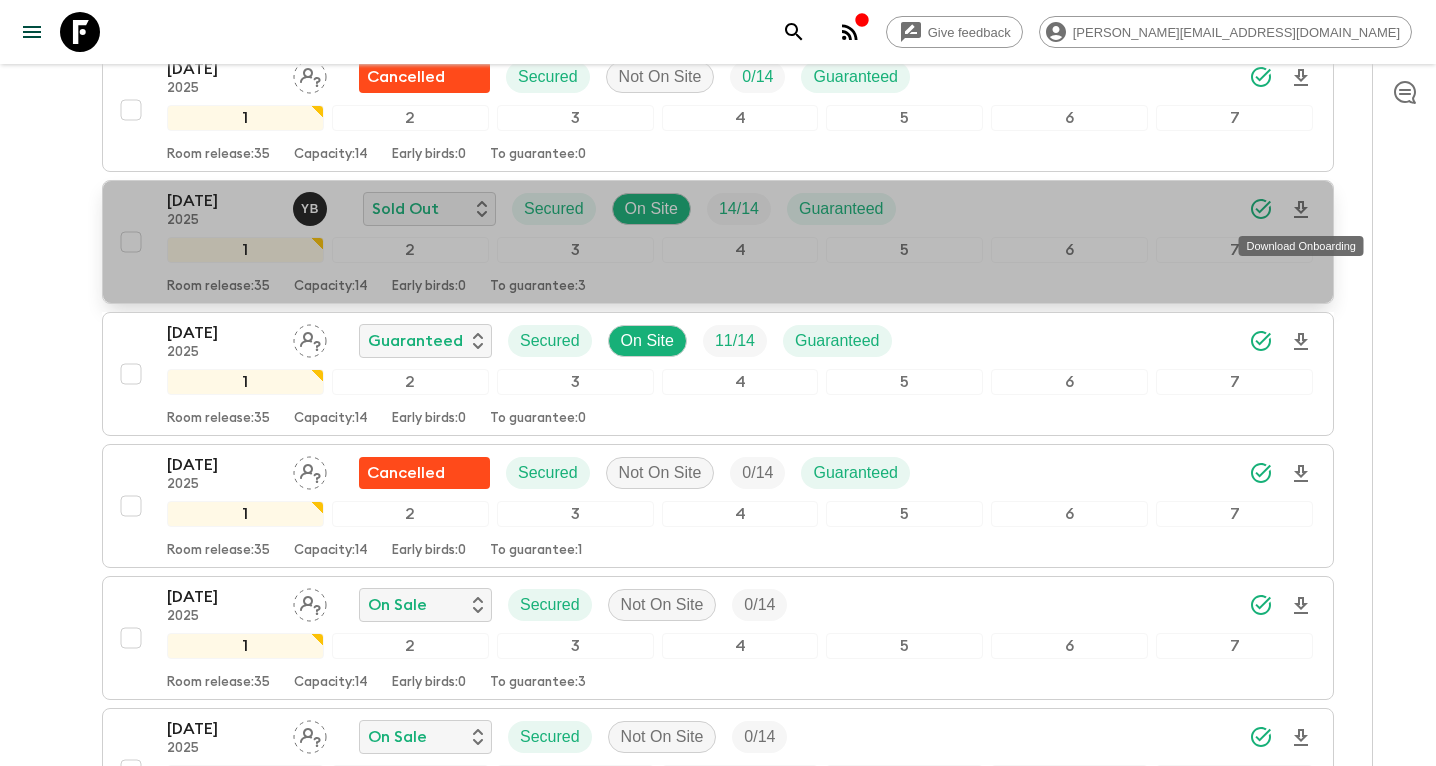 click 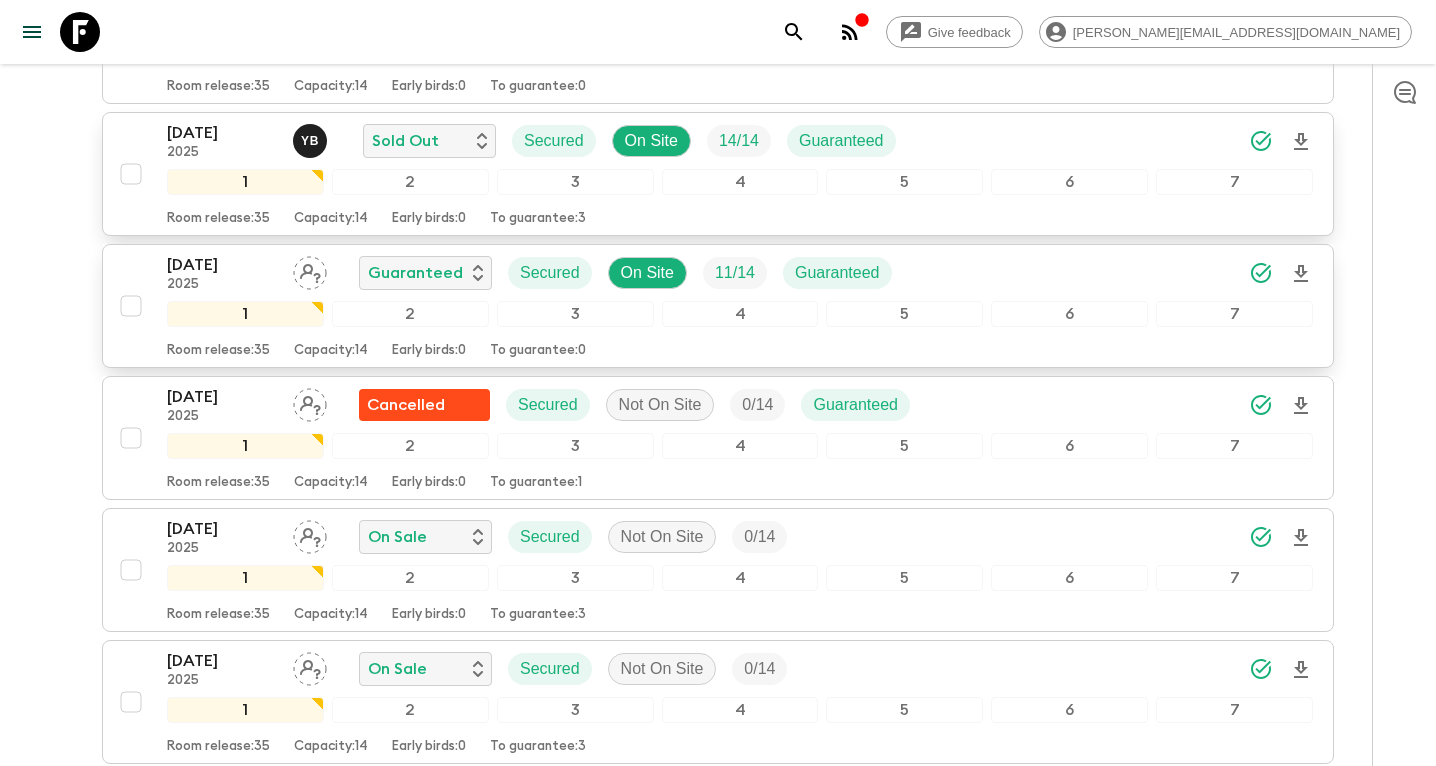 scroll, scrollTop: 1167, scrollLeft: 0, axis: vertical 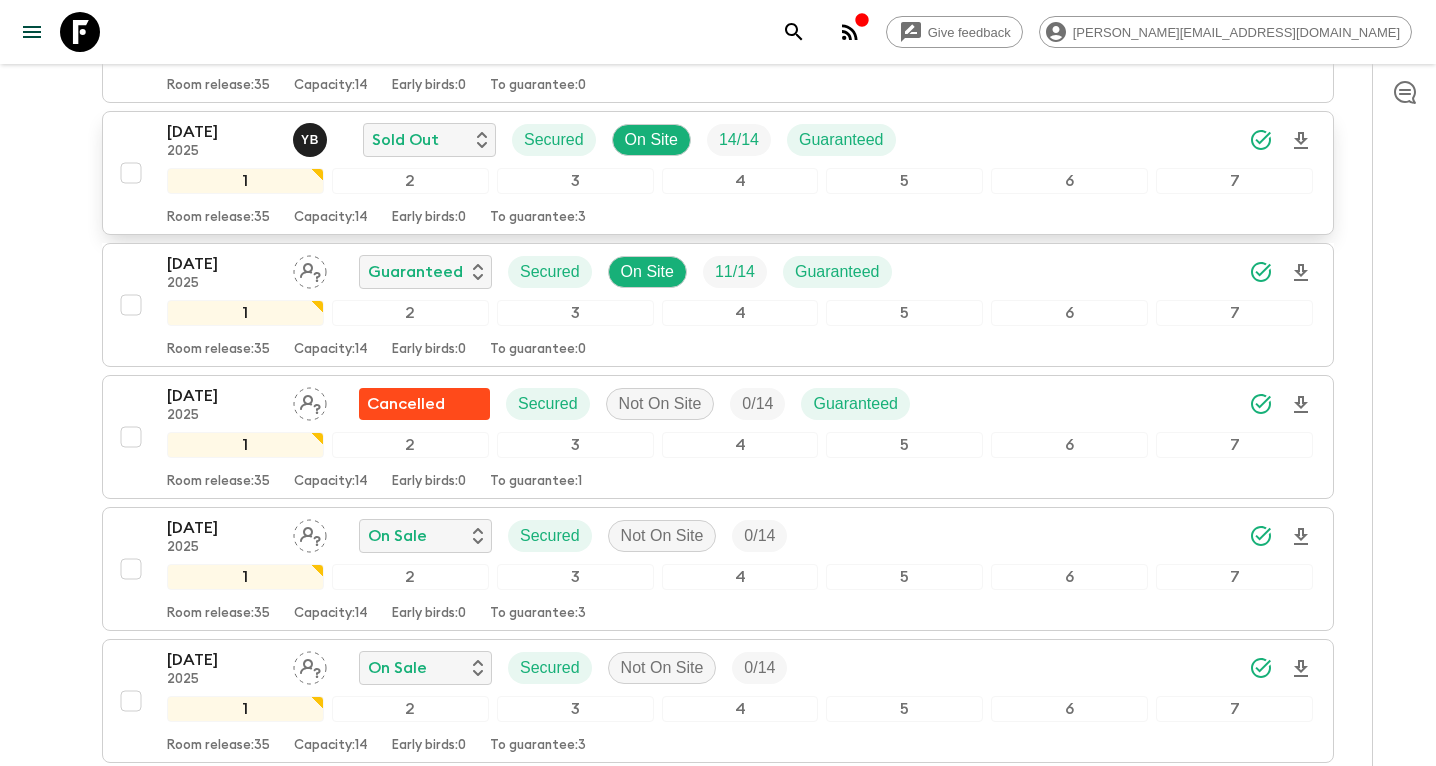click on "[DATE] 2025 Y B Sold Out Secured On Site 14 / 14 Guaranteed" at bounding box center [740, 140] 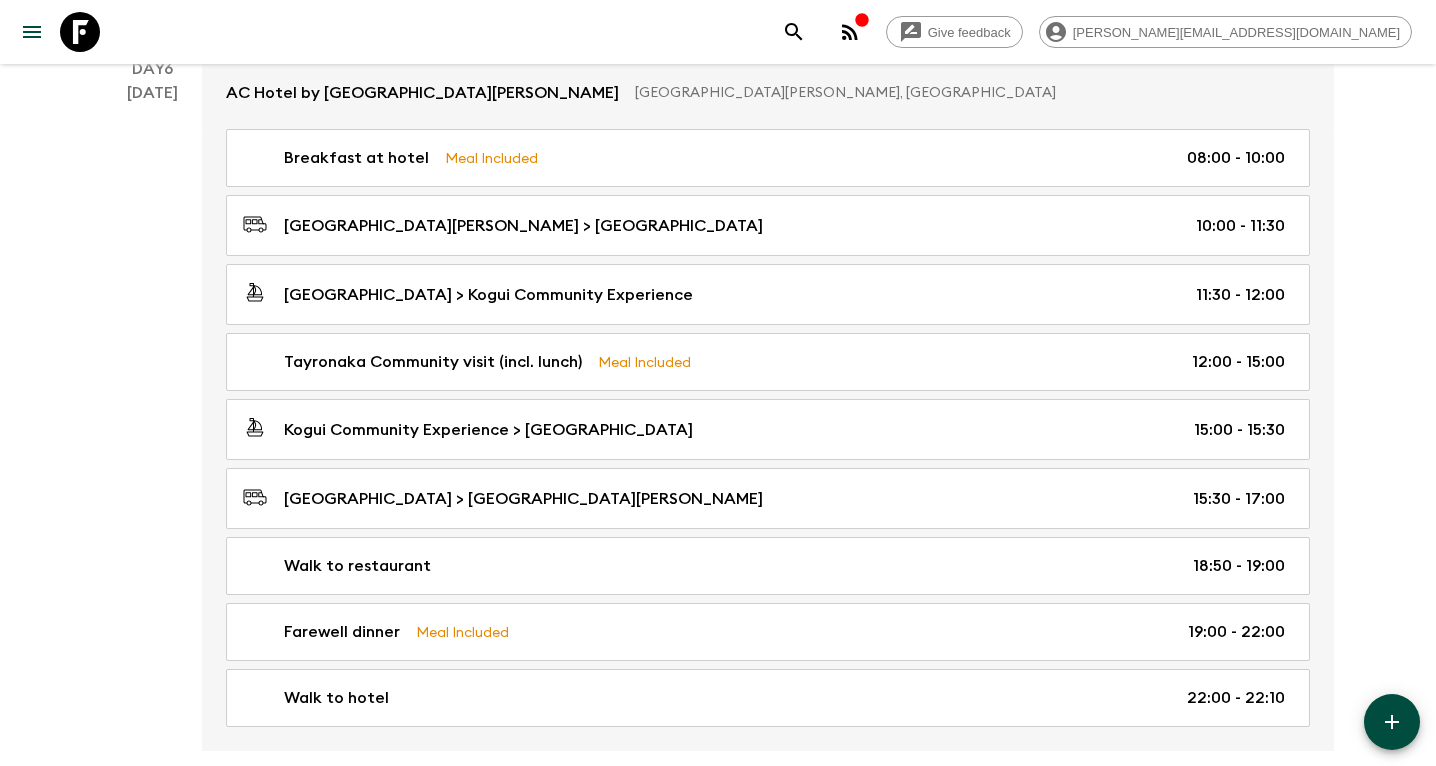 scroll, scrollTop: 2780, scrollLeft: 0, axis: vertical 